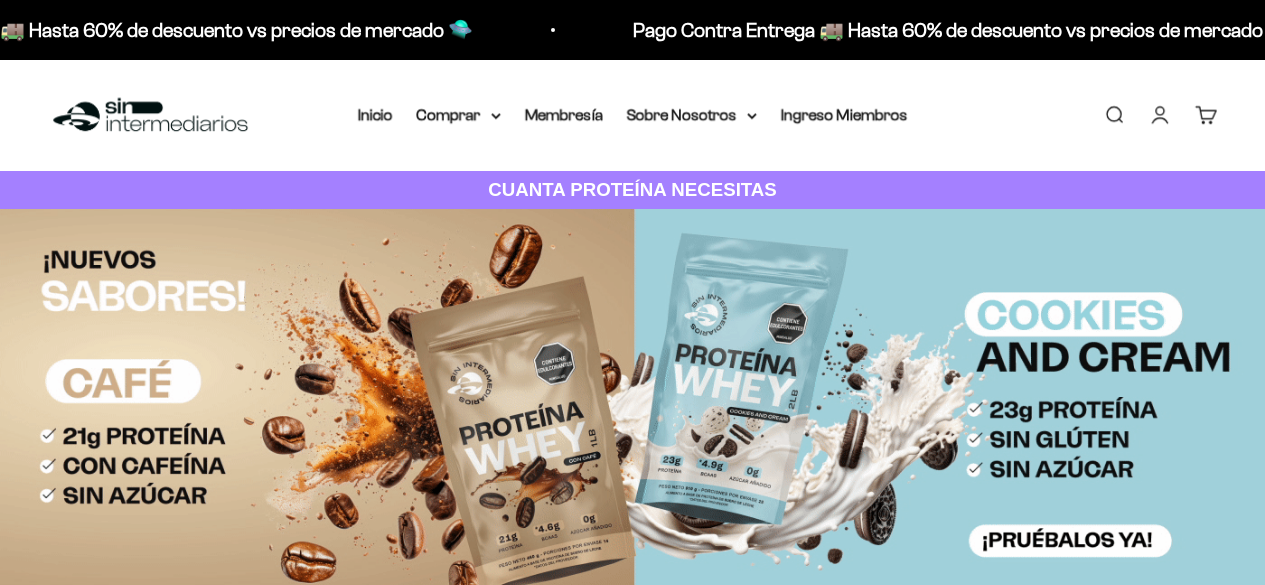 scroll, scrollTop: 0, scrollLeft: 0, axis: both 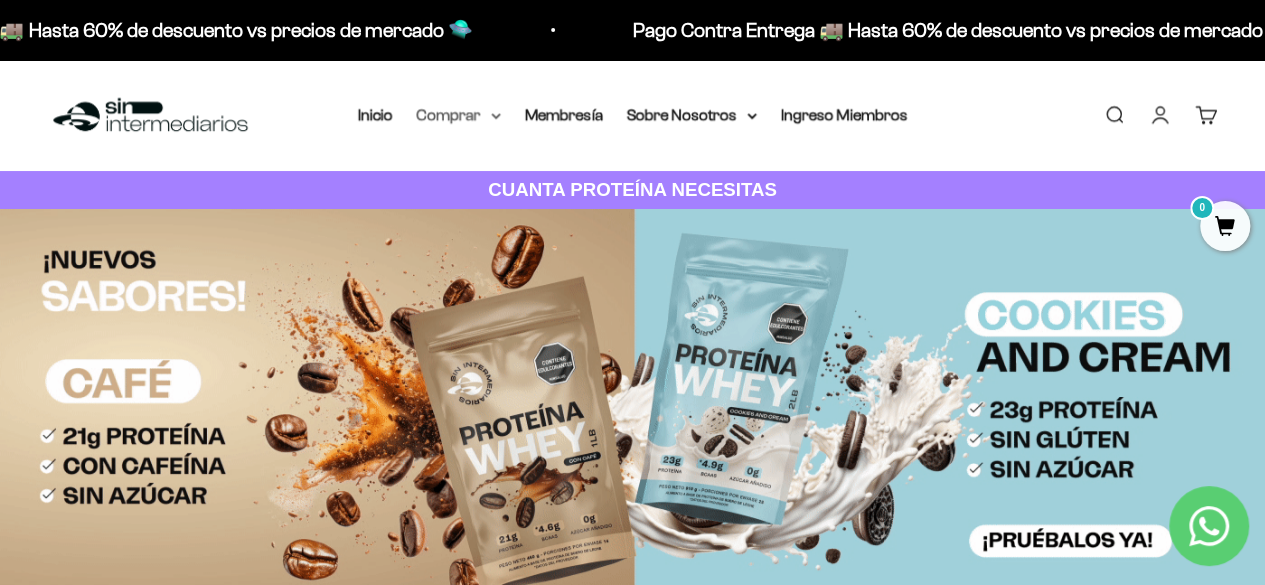 click on "Comprar" at bounding box center [459, 115] 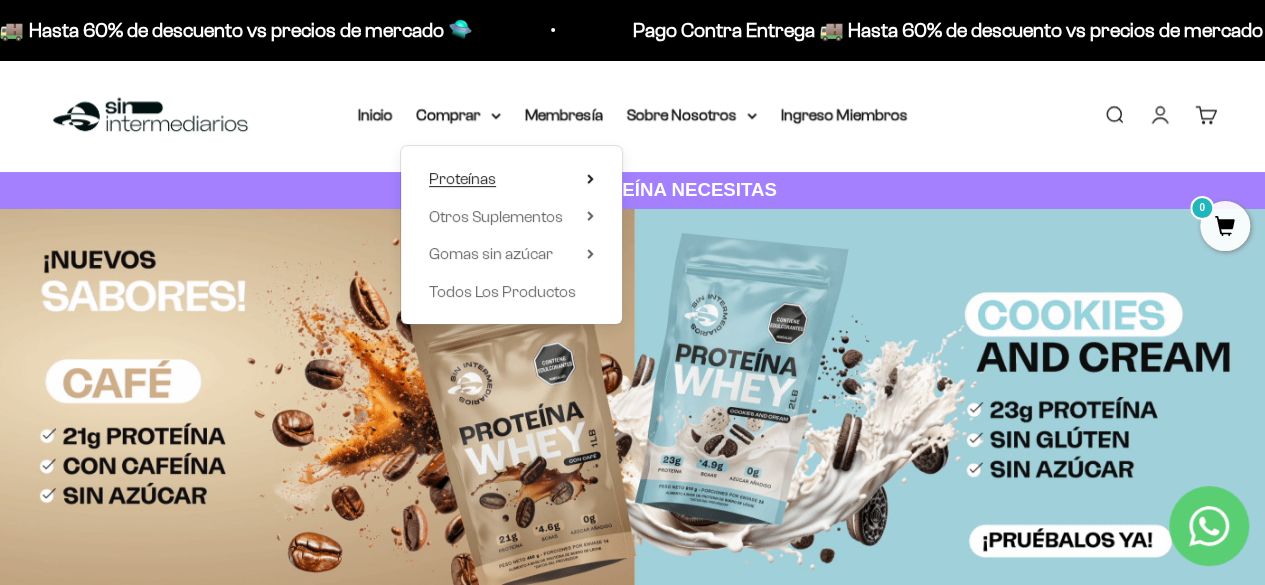click on "Proteínas" at bounding box center [511, 179] 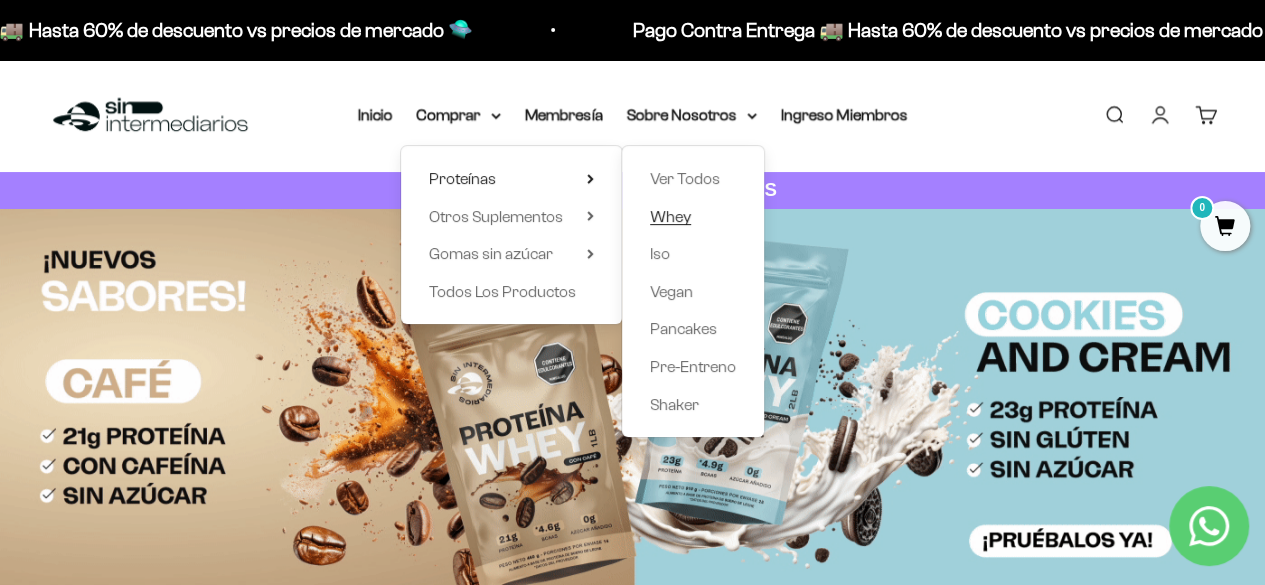click on "Whey" at bounding box center (670, 216) 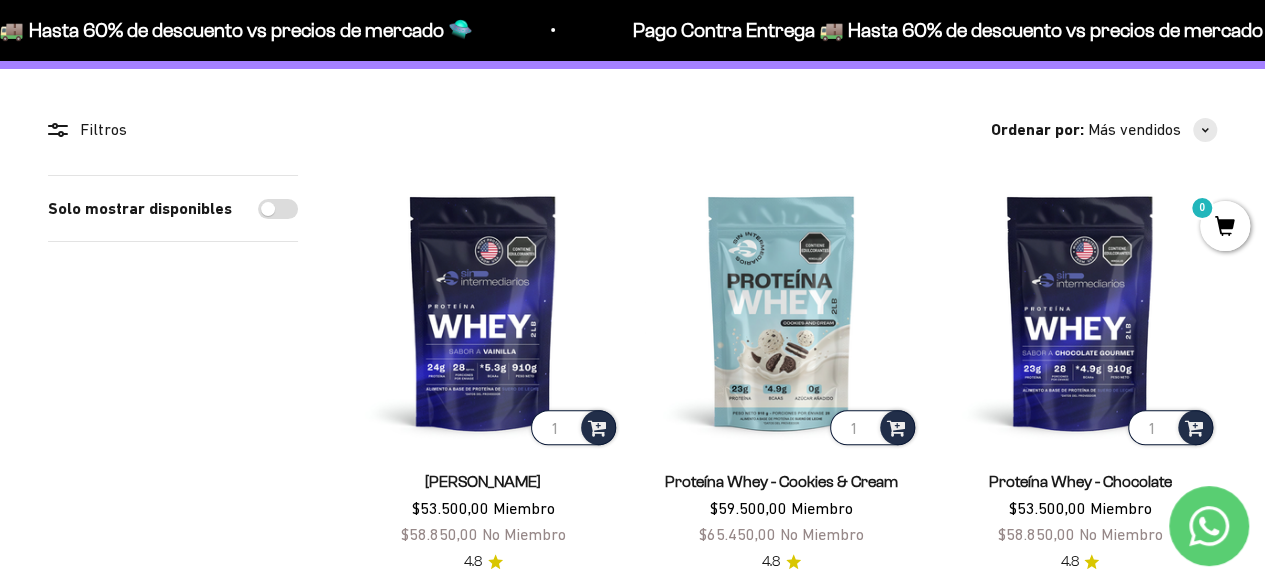 scroll, scrollTop: 0, scrollLeft: 0, axis: both 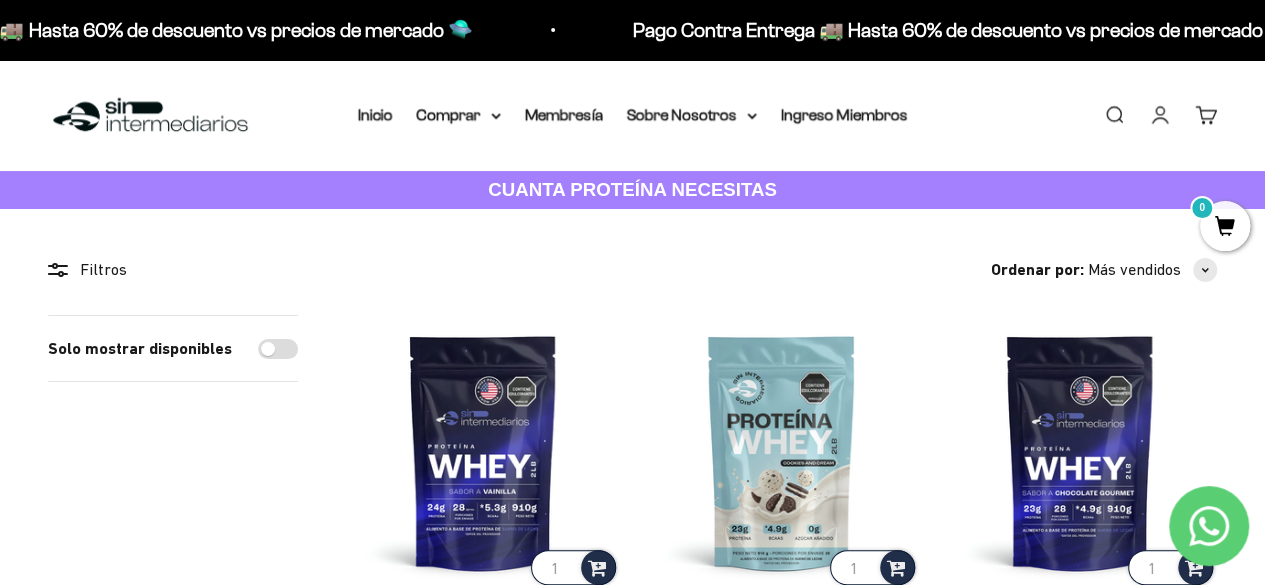 click on "Solo mostrar disponibles" at bounding box center (278, 349) 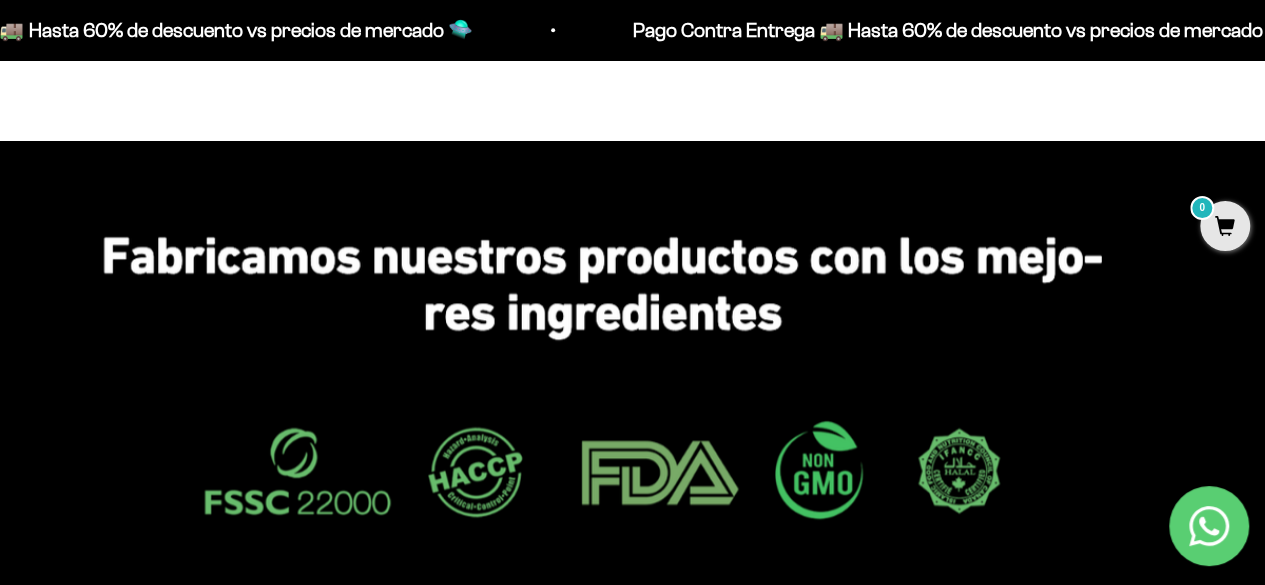 scroll, scrollTop: 700, scrollLeft: 0, axis: vertical 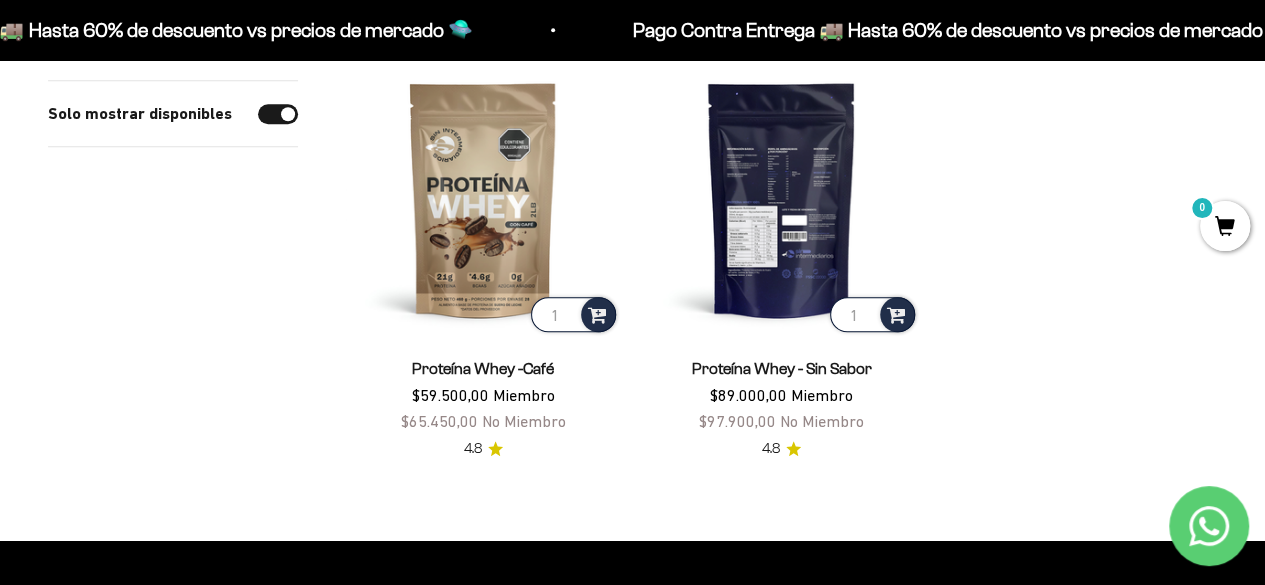 click at bounding box center [781, 199] 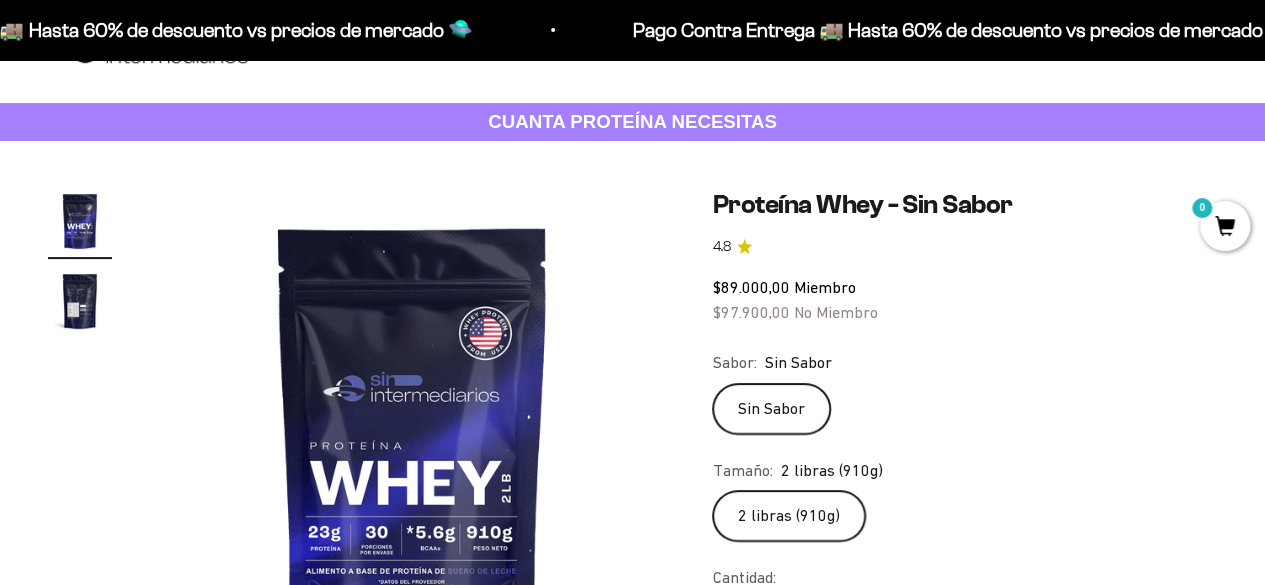 scroll, scrollTop: 100, scrollLeft: 0, axis: vertical 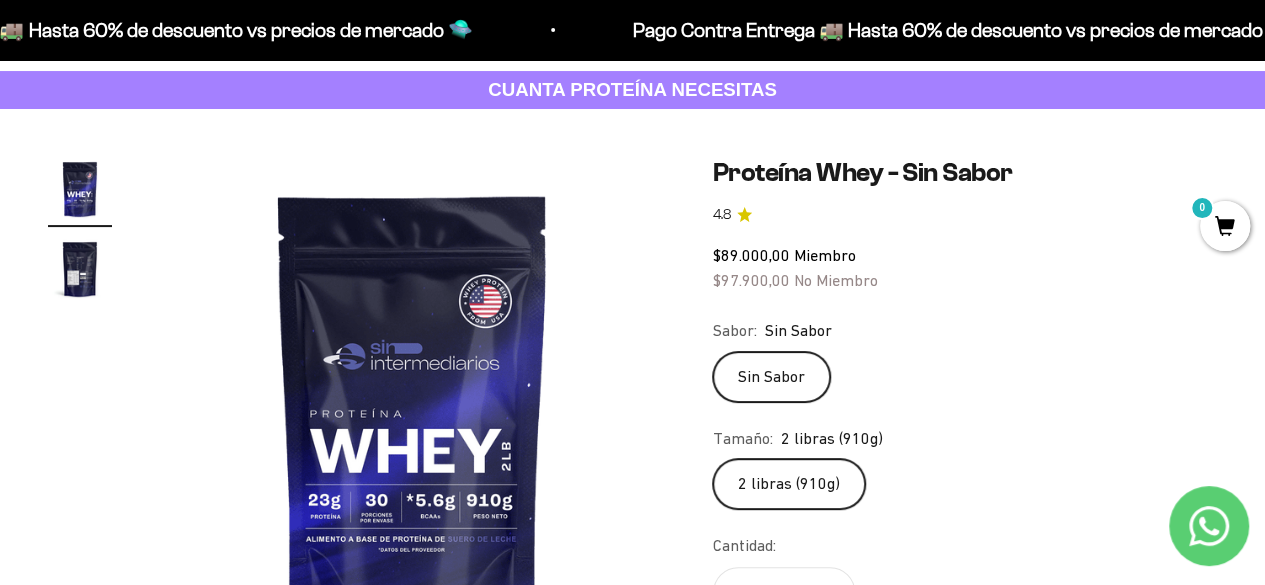 click on "2 libras (910g)" 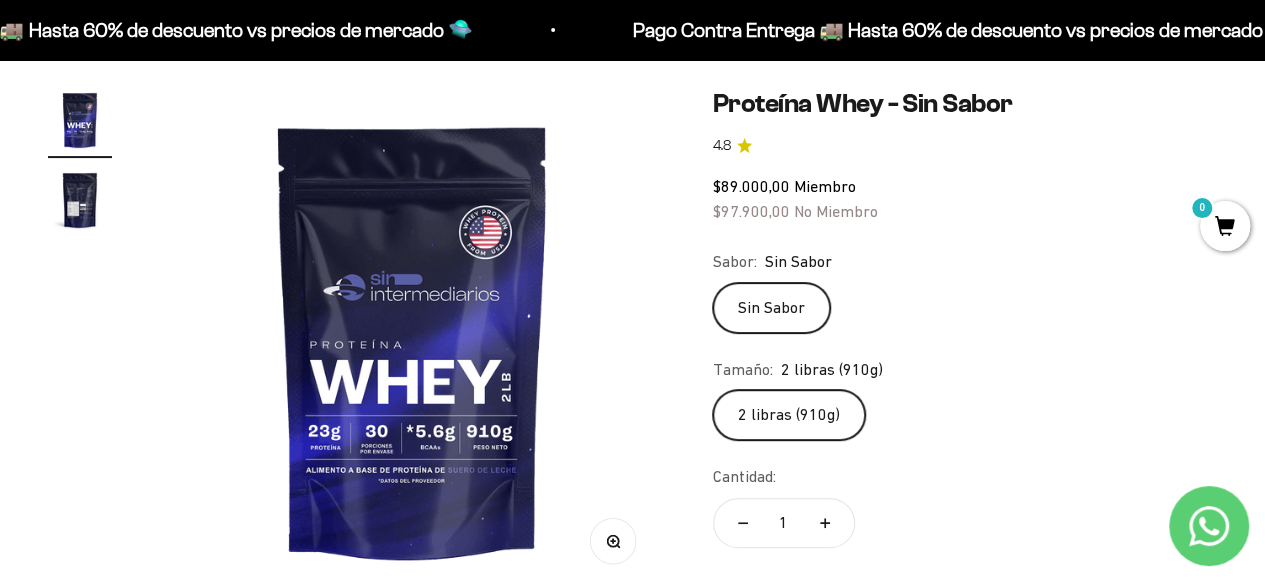 scroll, scrollTop: 200, scrollLeft: 0, axis: vertical 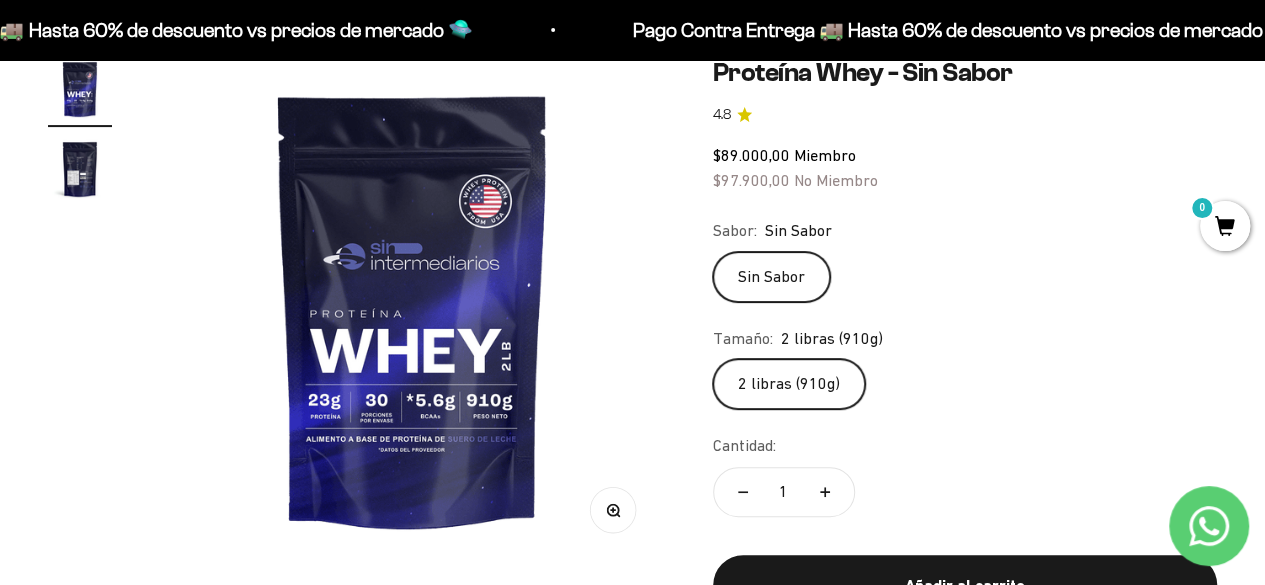 click at bounding box center (412, 309) 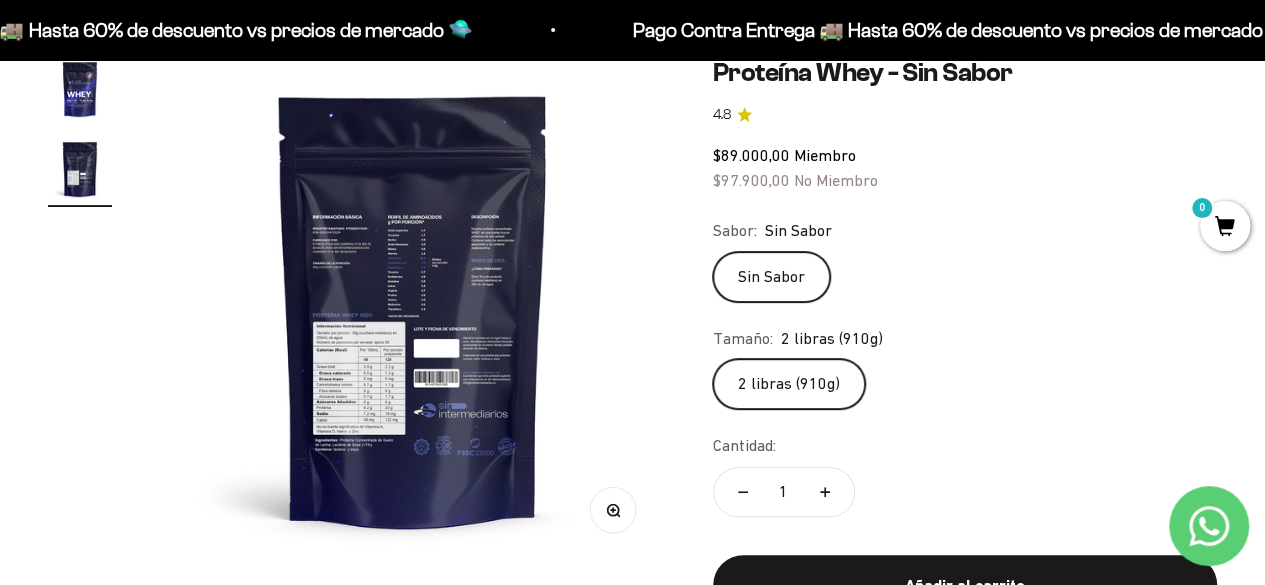 click at bounding box center (413, 309) 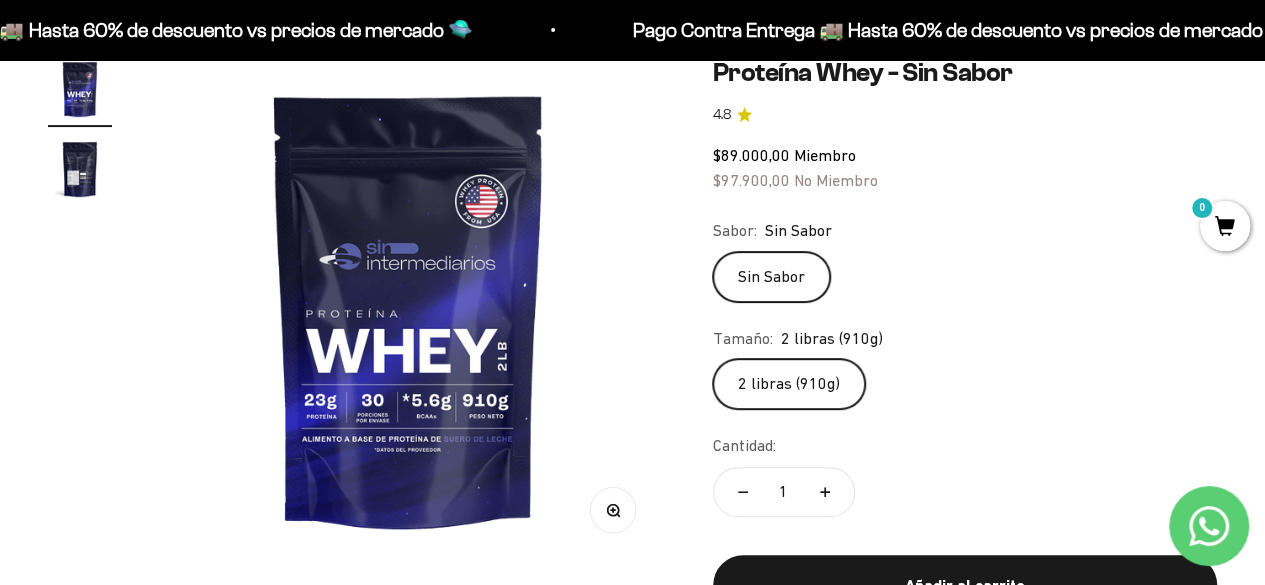scroll, scrollTop: 0, scrollLeft: 0, axis: both 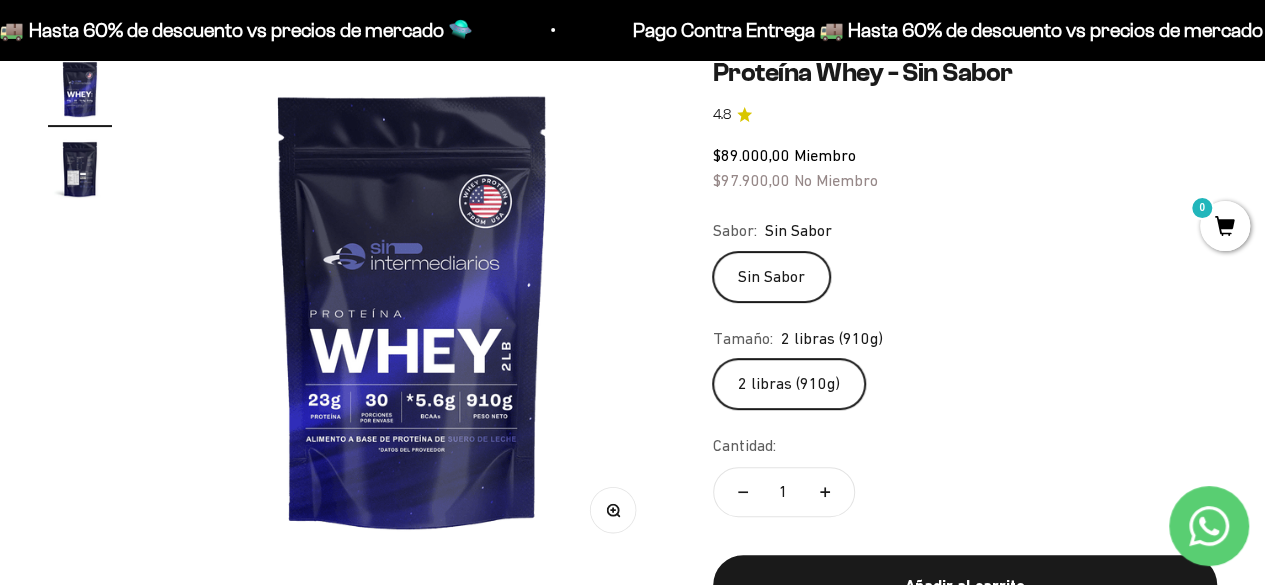 click at bounding box center (412, 309) 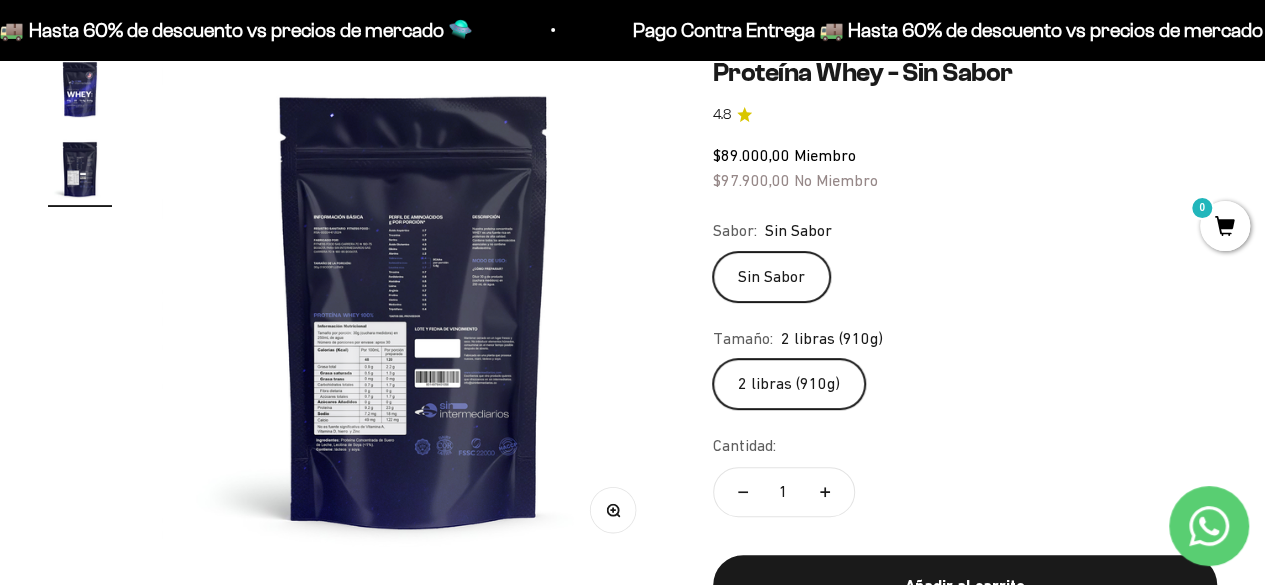 scroll, scrollTop: 0, scrollLeft: 516, axis: horizontal 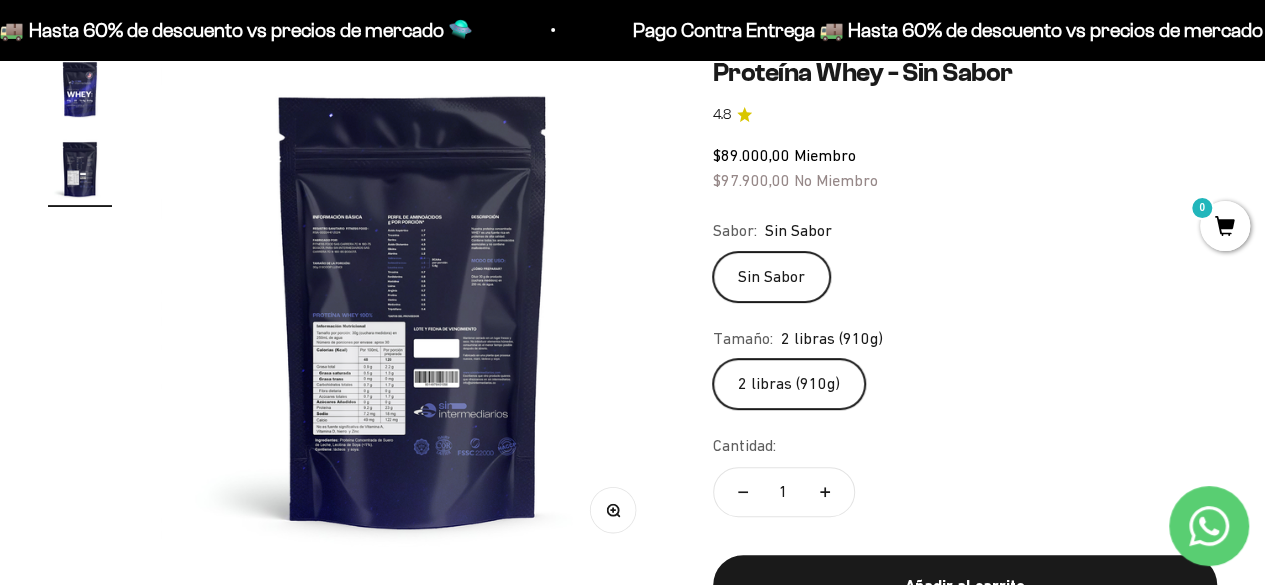 click on "Zoom" at bounding box center [612, 509] 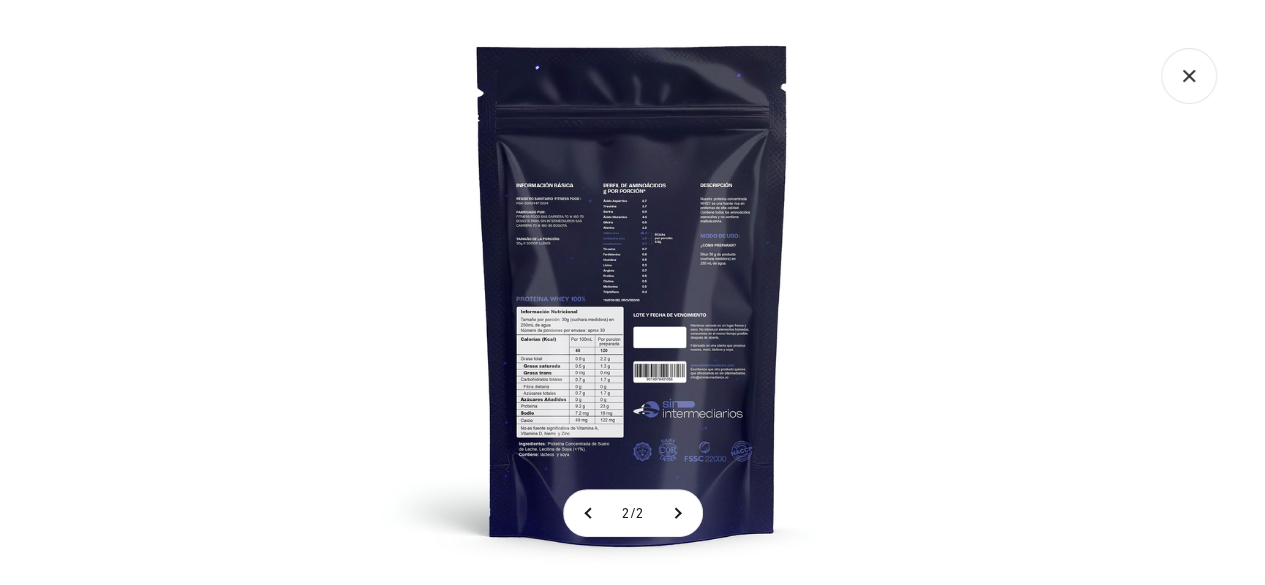click at bounding box center (632, 292) 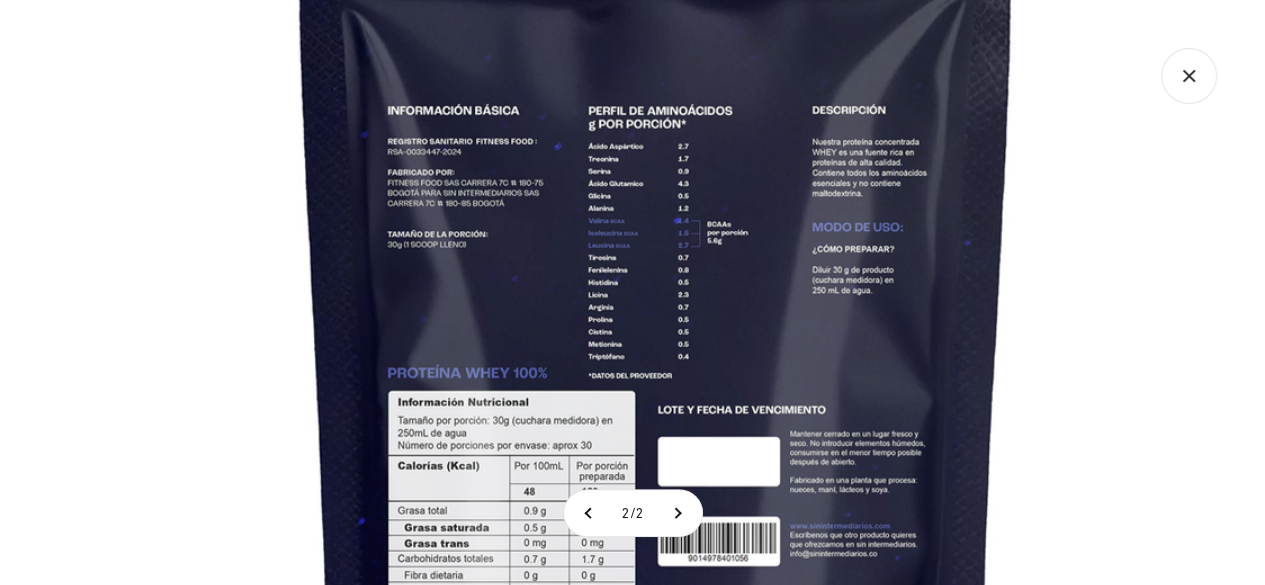 click at bounding box center [656, 358] 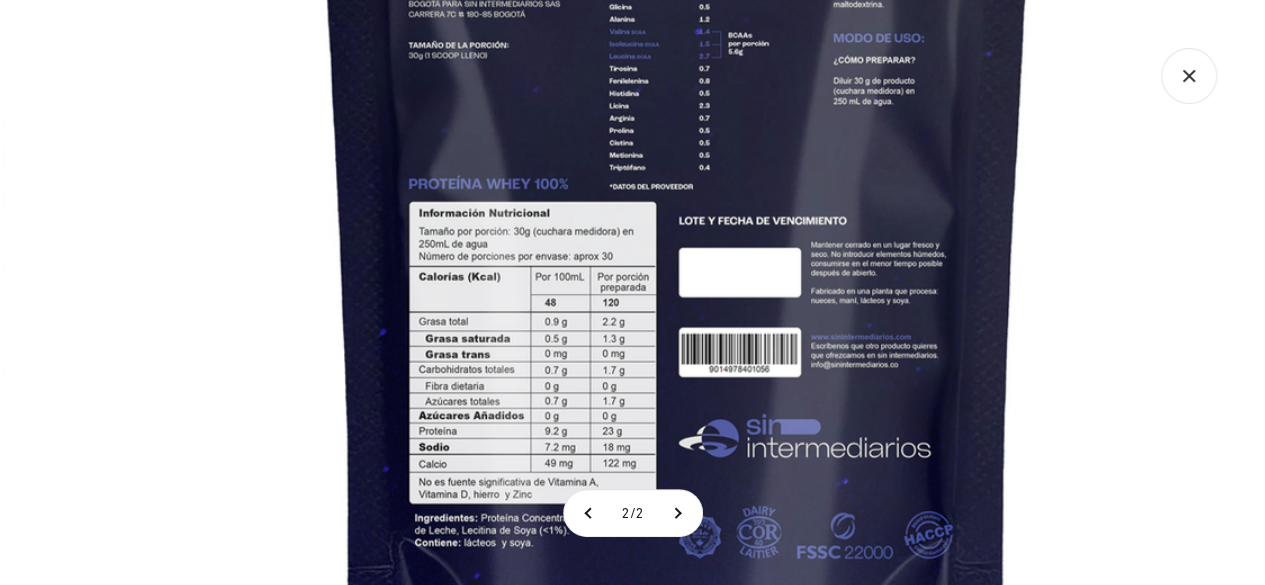click at bounding box center (677, 169) 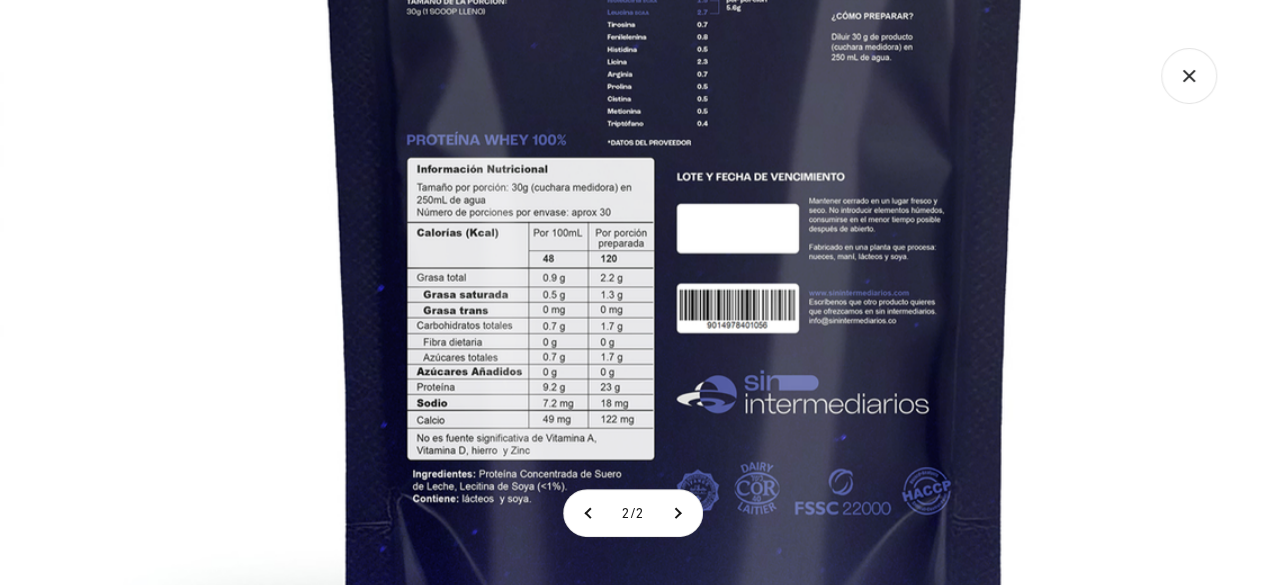 click at bounding box center (675, 125) 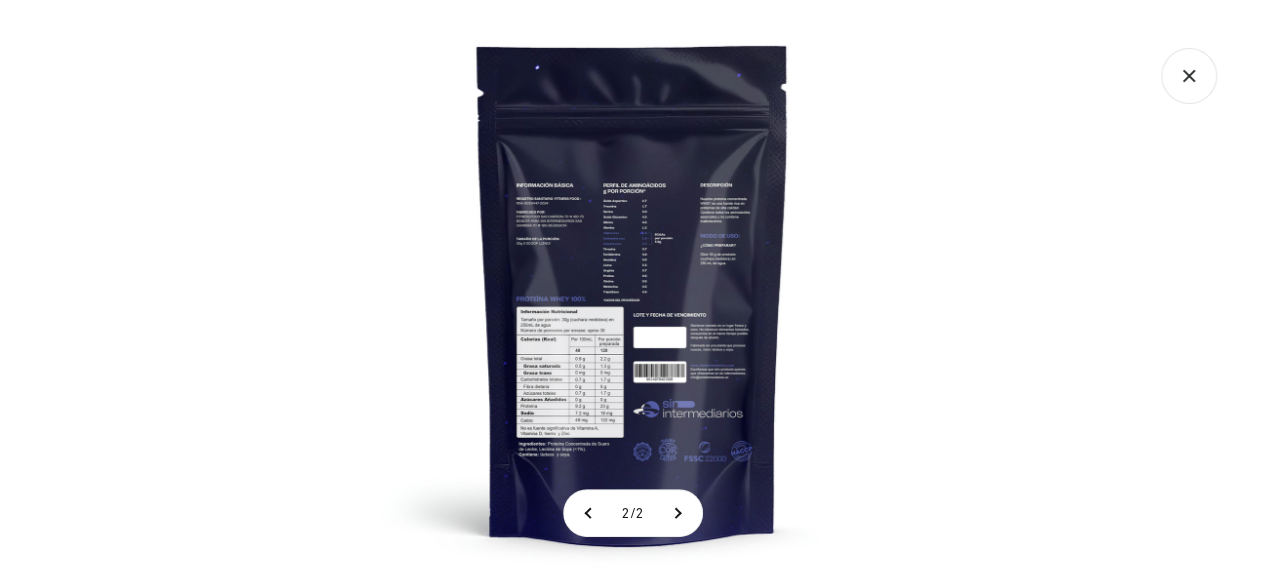 click 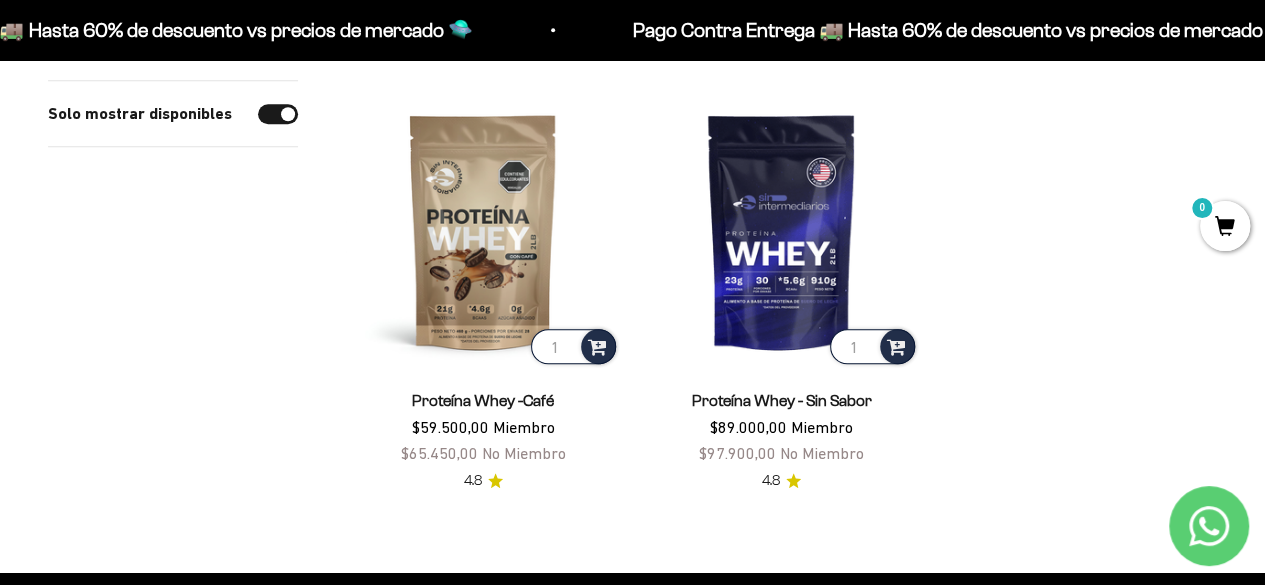 scroll, scrollTop: 700, scrollLeft: 0, axis: vertical 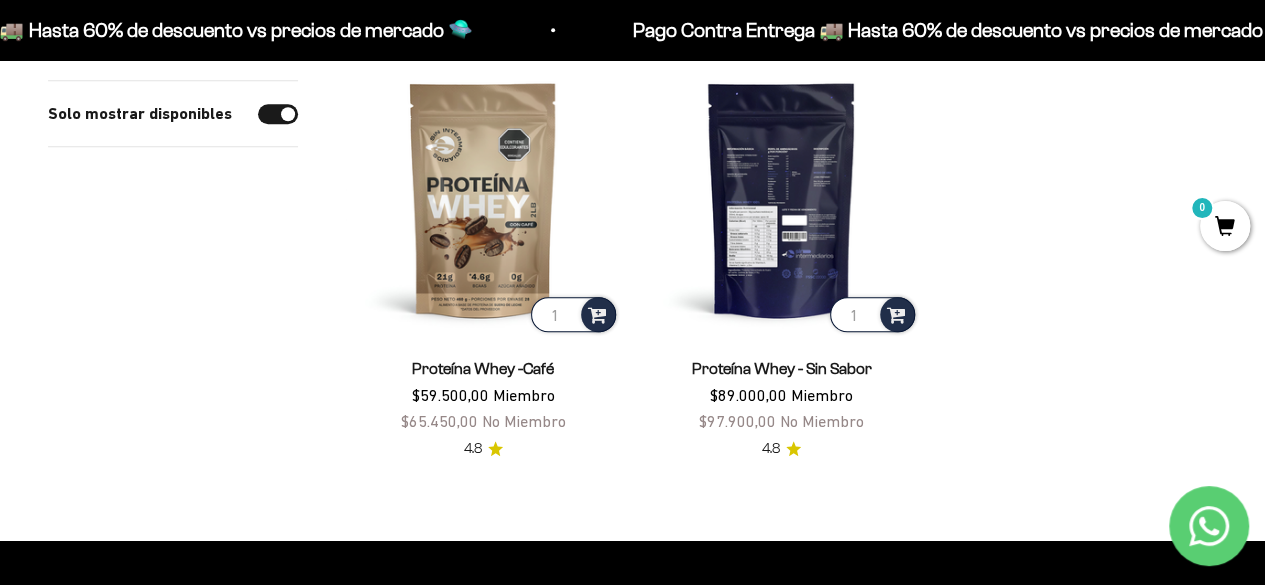 click at bounding box center (781, 199) 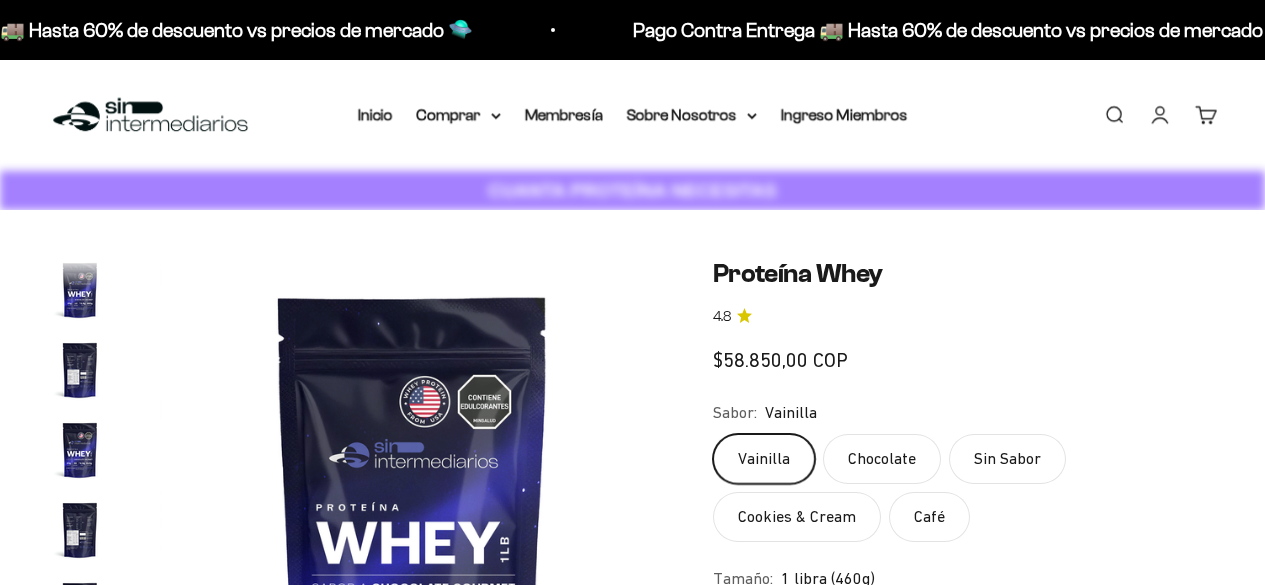 scroll, scrollTop: 0, scrollLeft: 0, axis: both 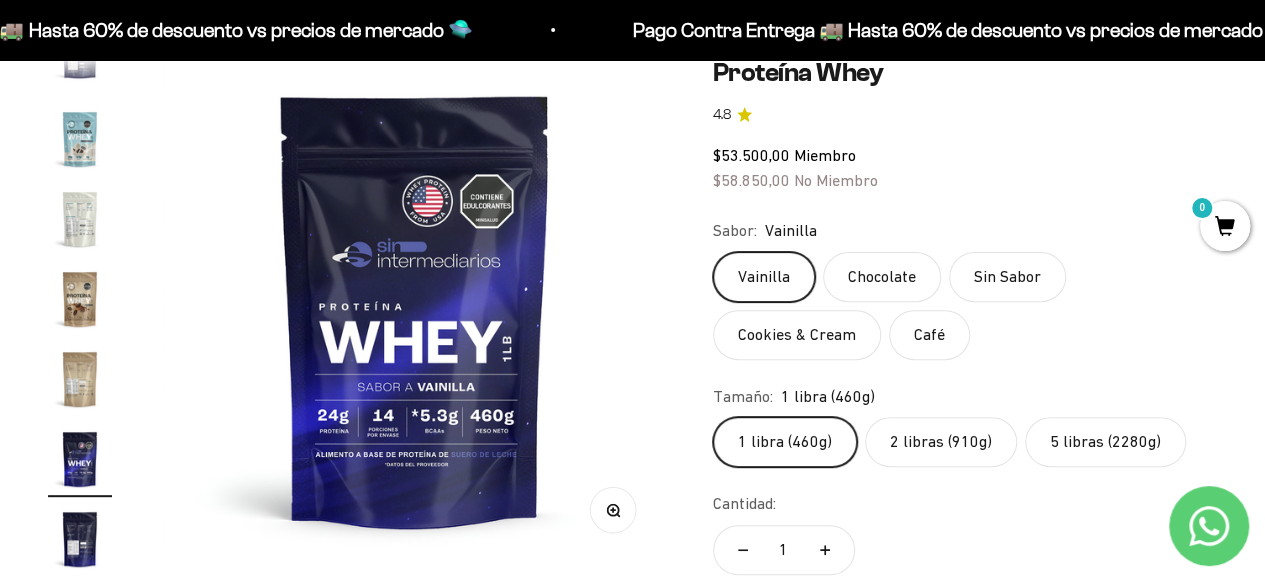 click on "2 libras (910g)" 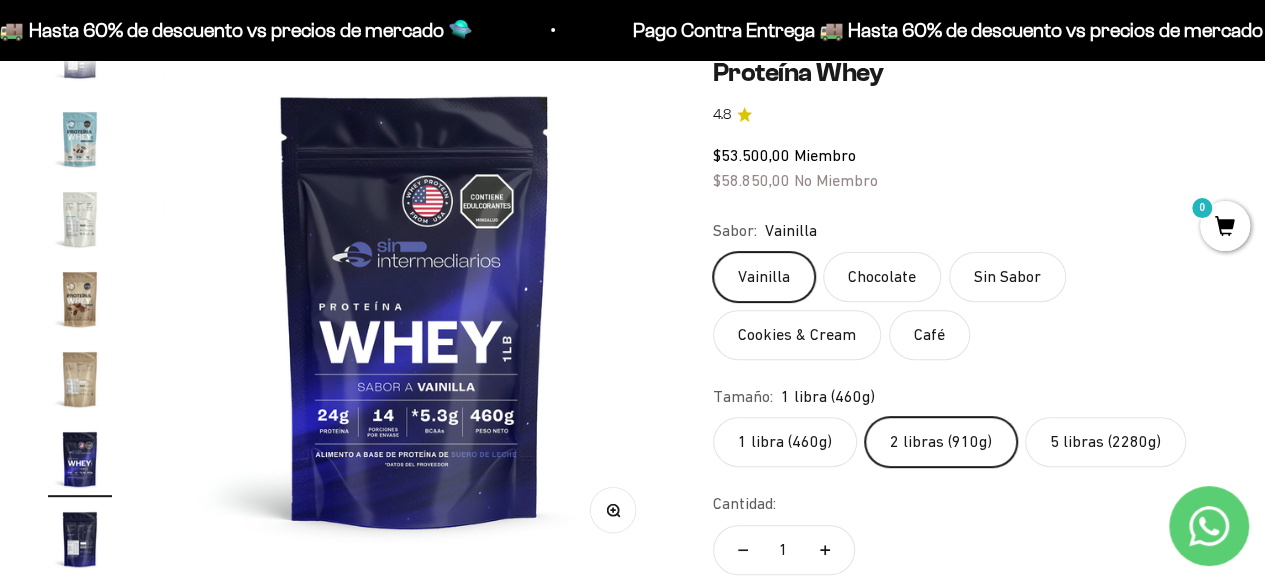 scroll, scrollTop: 0, scrollLeft: 2065, axis: horizontal 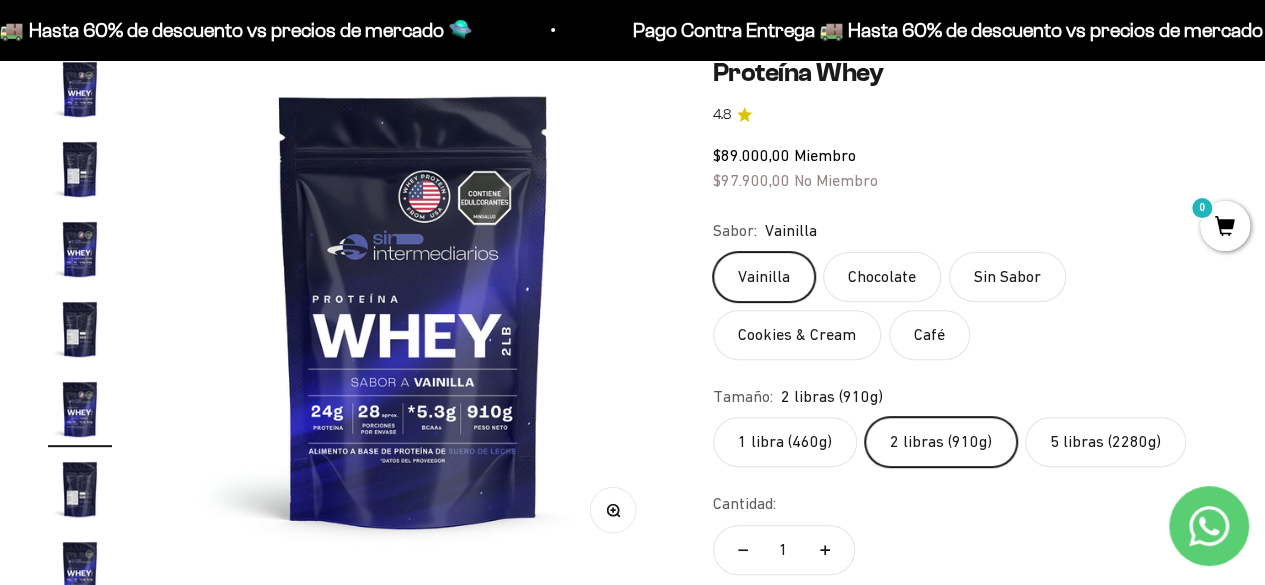 click on "Sin Sabor" 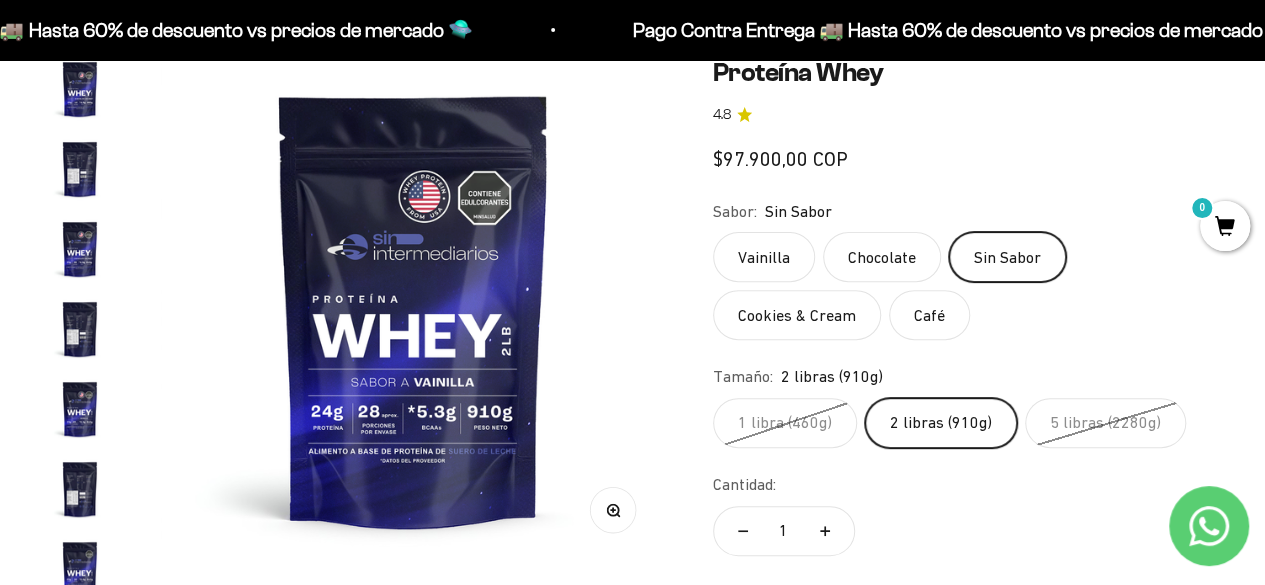 scroll, scrollTop: 0, scrollLeft: 3098, axis: horizontal 